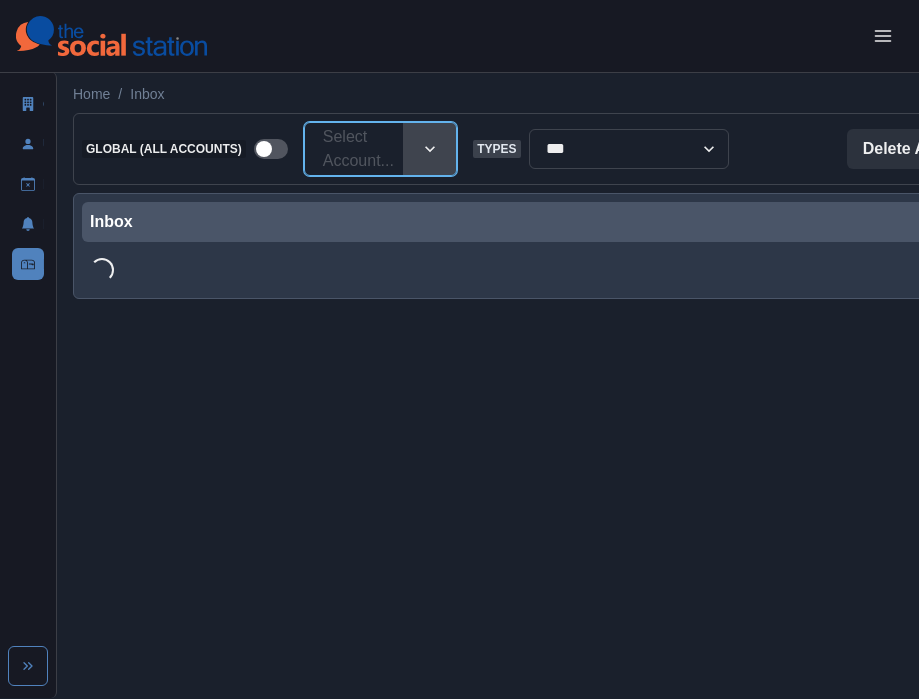 scroll, scrollTop: 0, scrollLeft: 0, axis: both 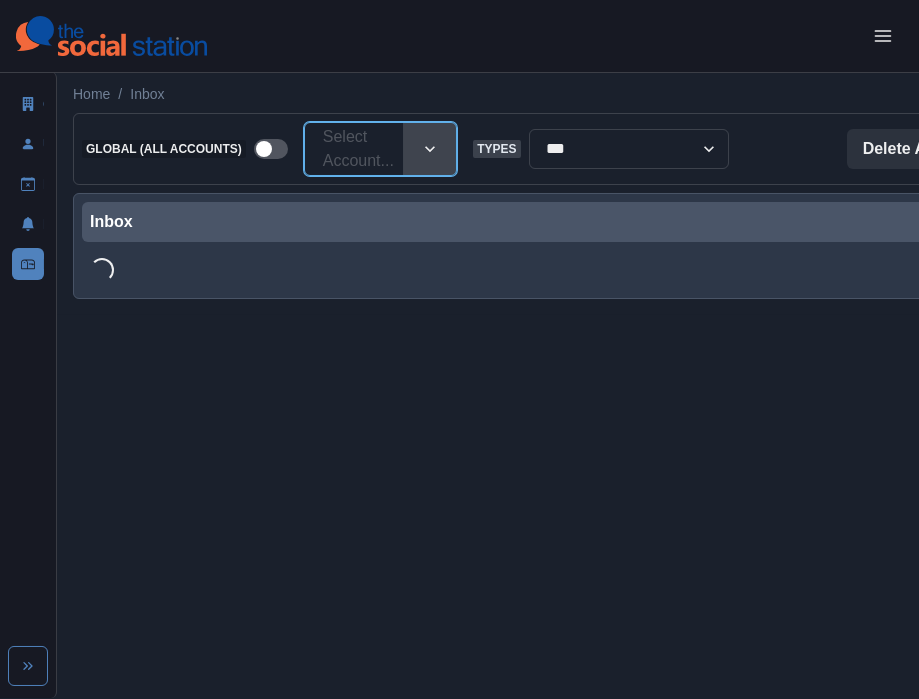 paste on "**********" 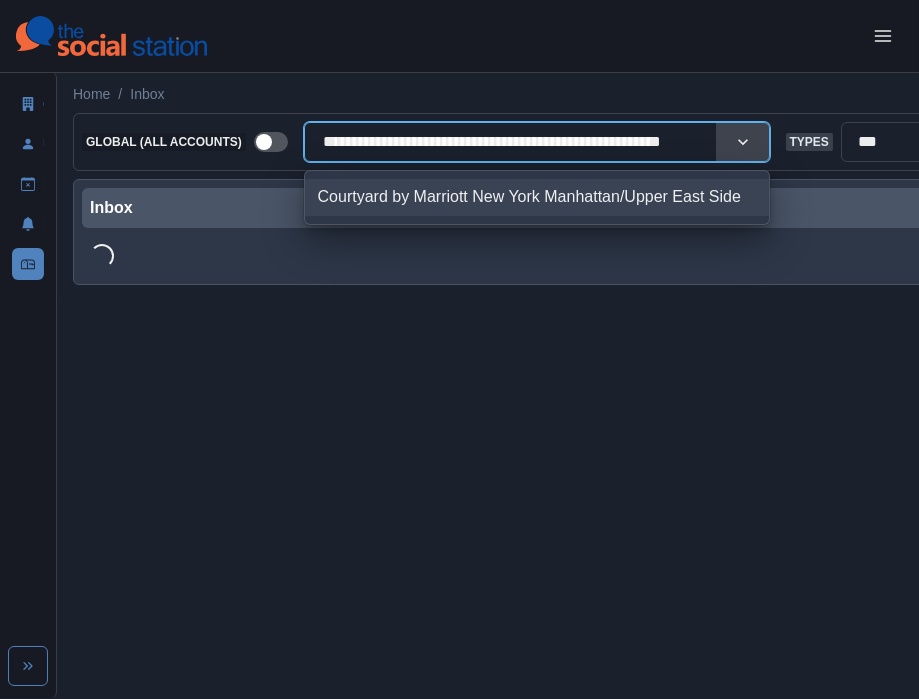 scroll, scrollTop: 0, scrollLeft: 31, axis: horizontal 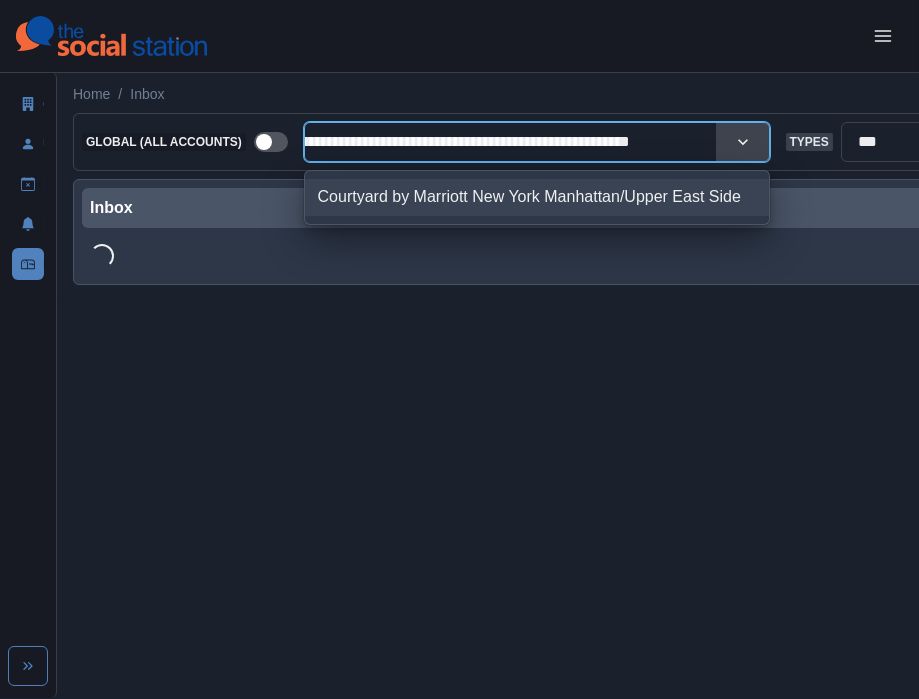 click on "Courtyard by Marriott New York Manhattan/Upper East Side" at bounding box center [537, 197] 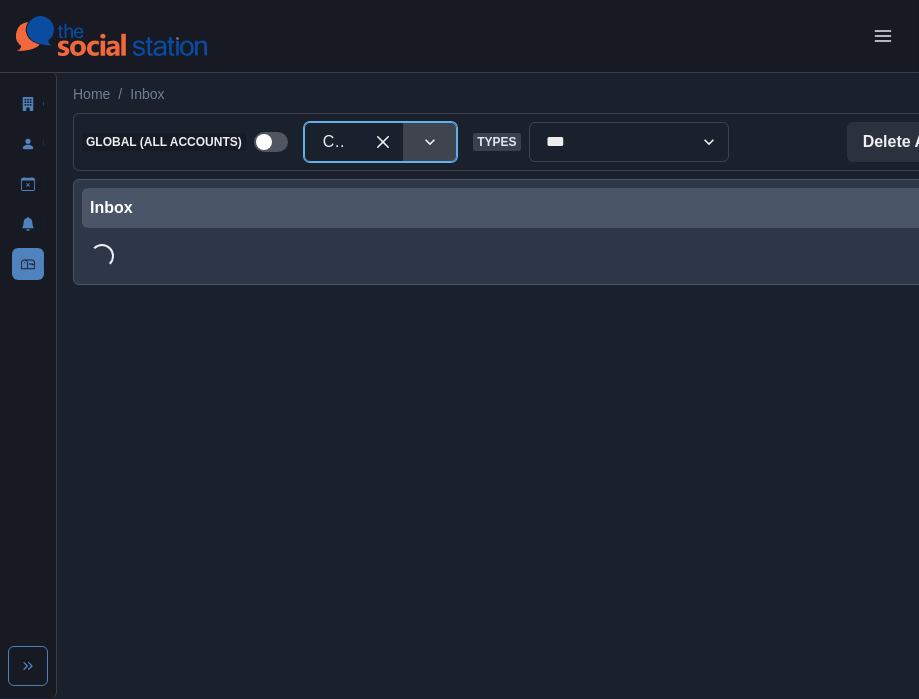 scroll, scrollTop: 0, scrollLeft: 0, axis: both 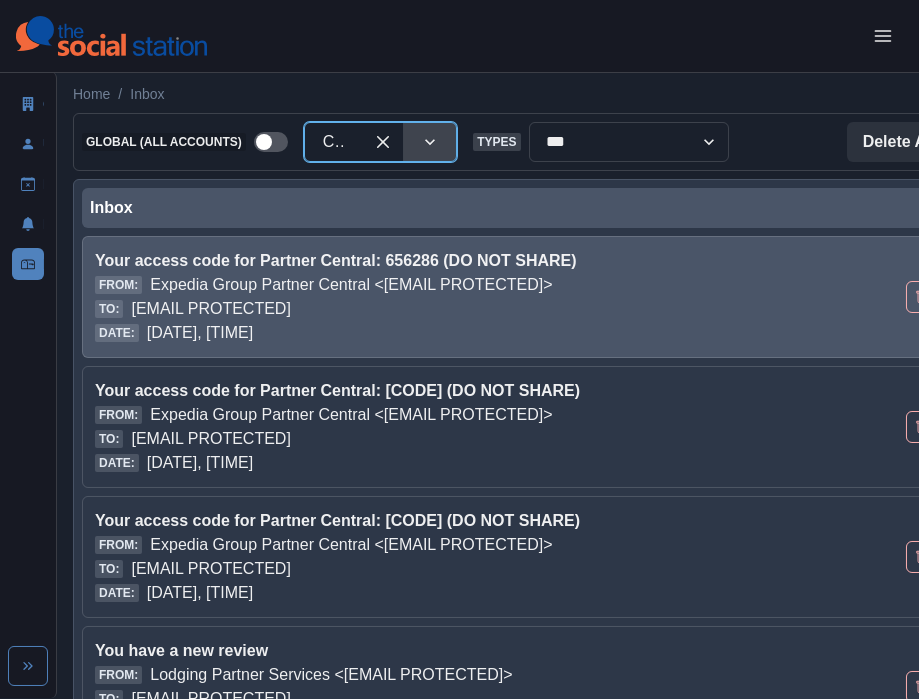 click on "Expedia Group Partner Central <[EMAIL PROTECTED]>" at bounding box center (351, 285) 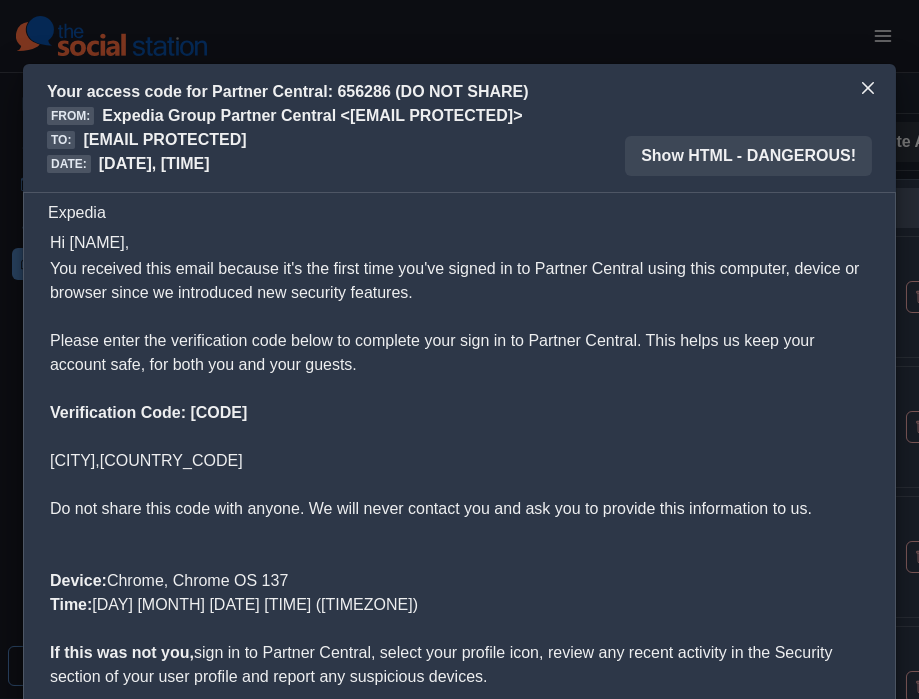 click on "Verification Code: [CODE]" at bounding box center (148, 412) 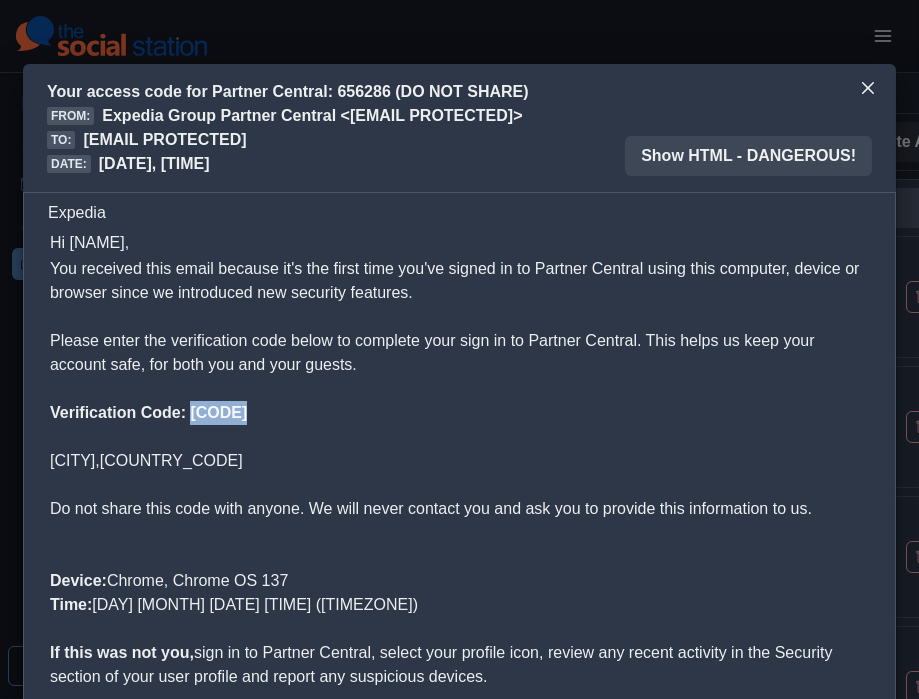 click on "Hi [NAME]," at bounding box center [459, 243] 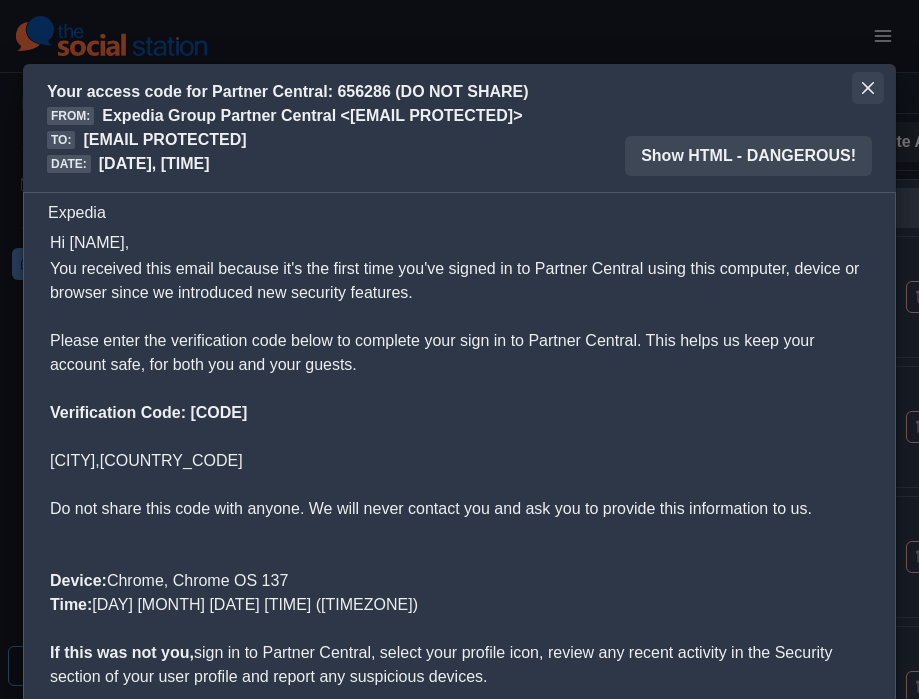 click at bounding box center [868, 88] 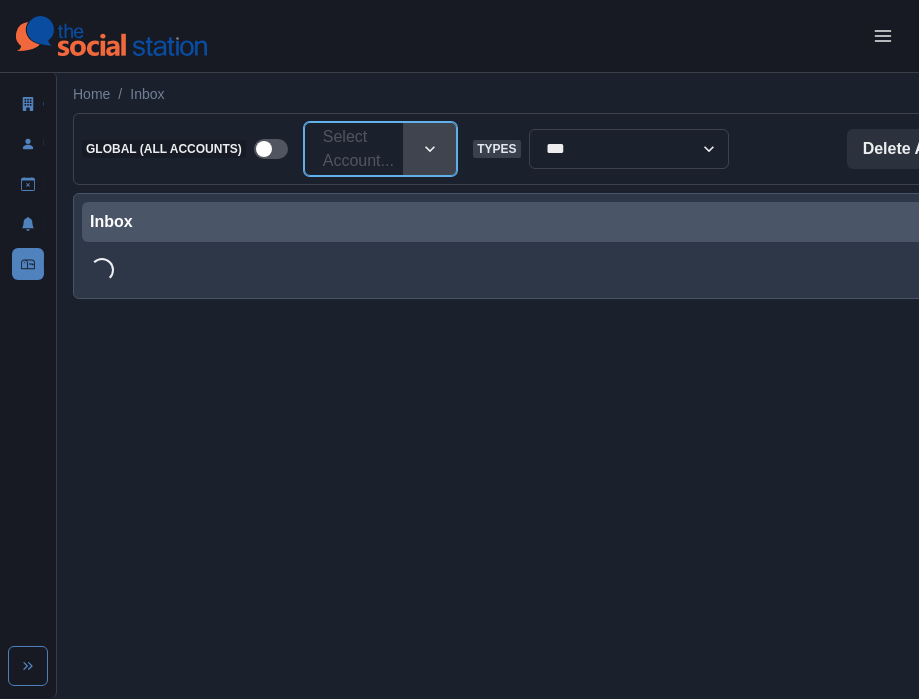paste on "**********" 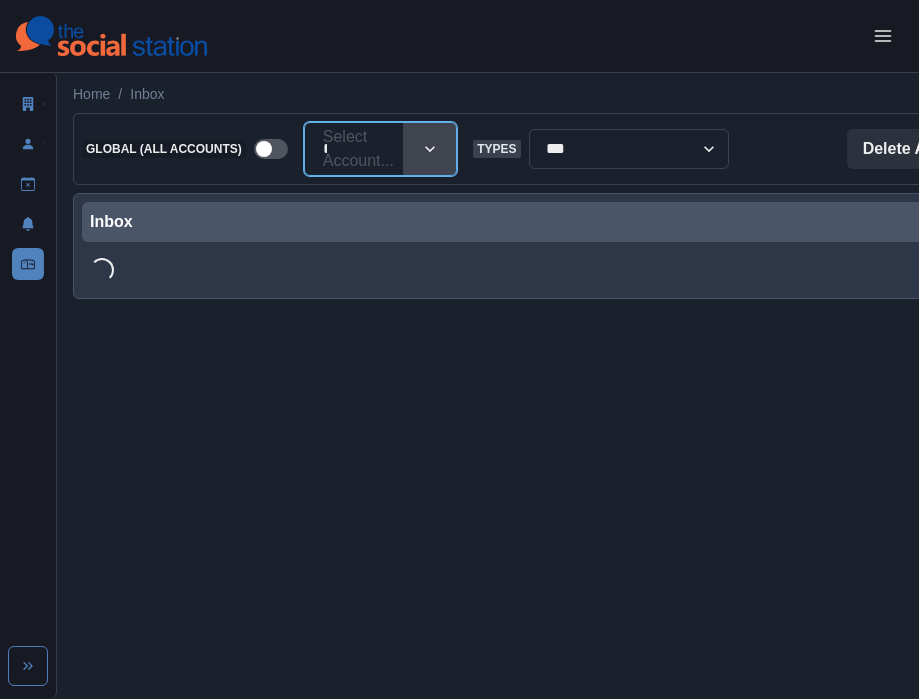scroll, scrollTop: 0, scrollLeft: 31, axis: horizontal 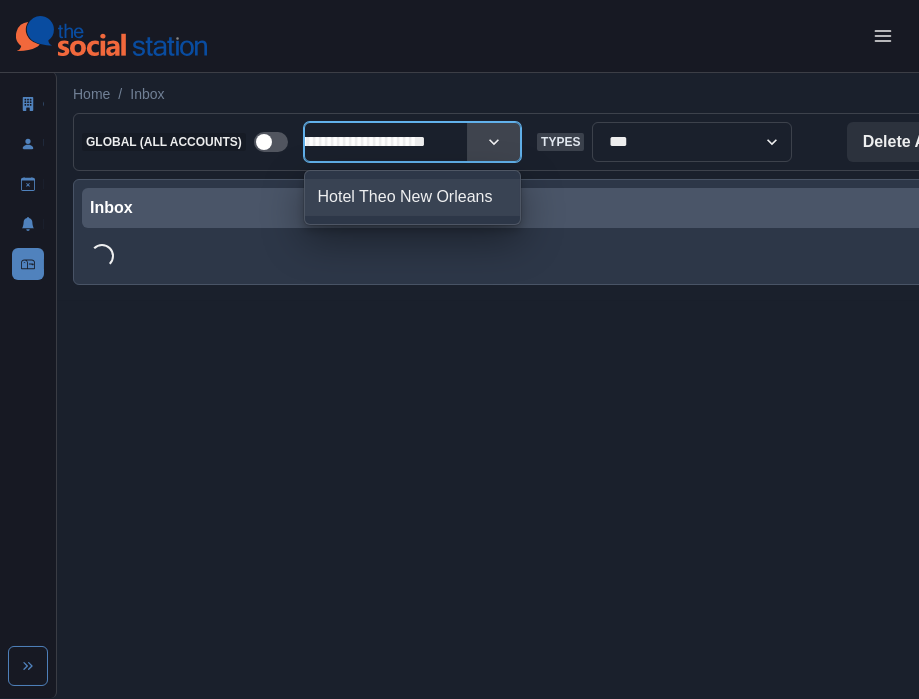 click on "Hotel Theo New Orleans" at bounding box center (412, 197) 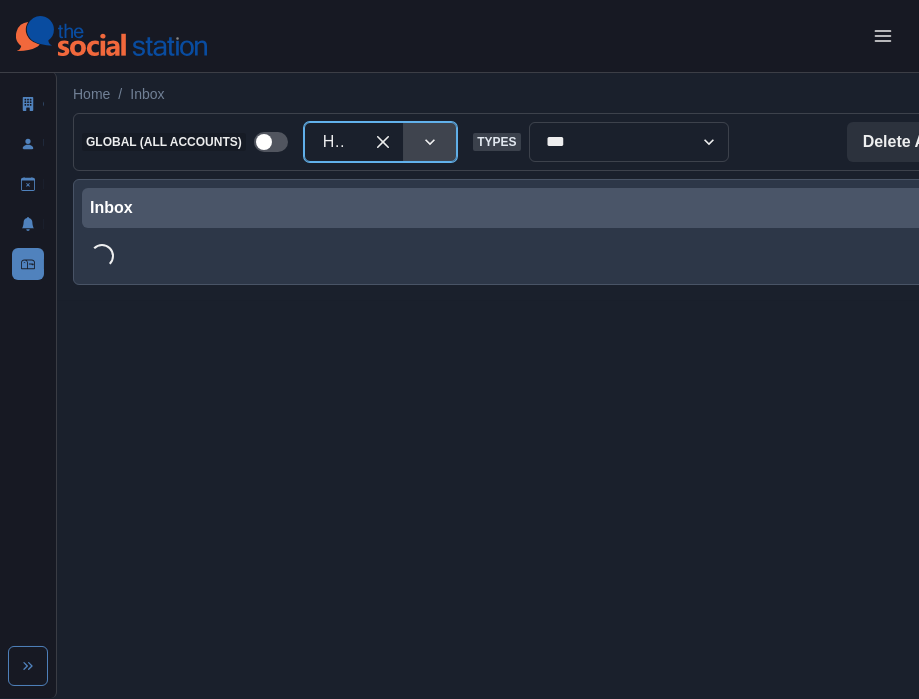 scroll, scrollTop: 0, scrollLeft: 0, axis: both 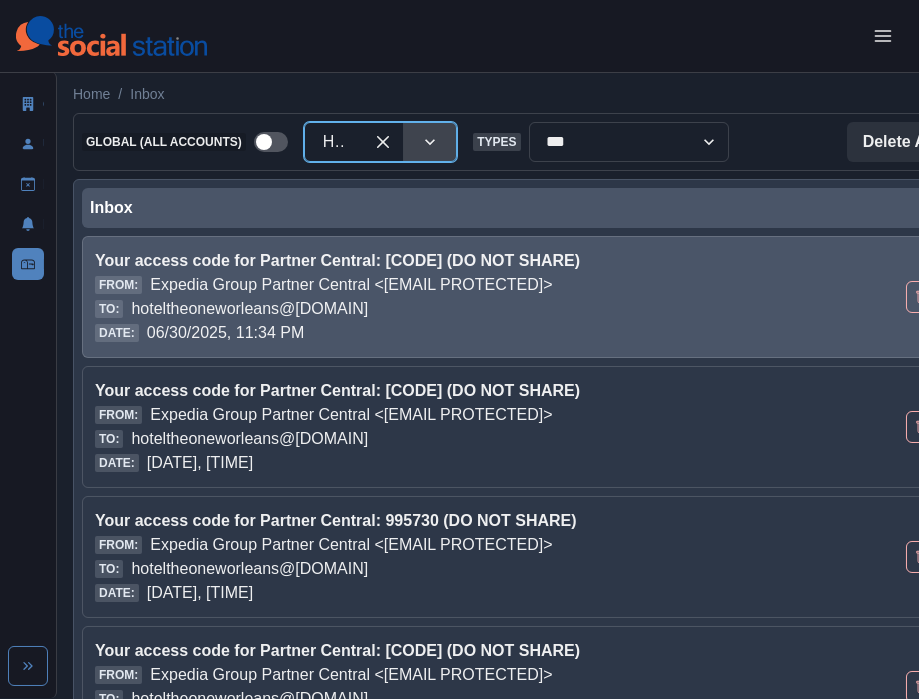 click on "Date: [DATE], [TIME]" at bounding box center [432, 333] 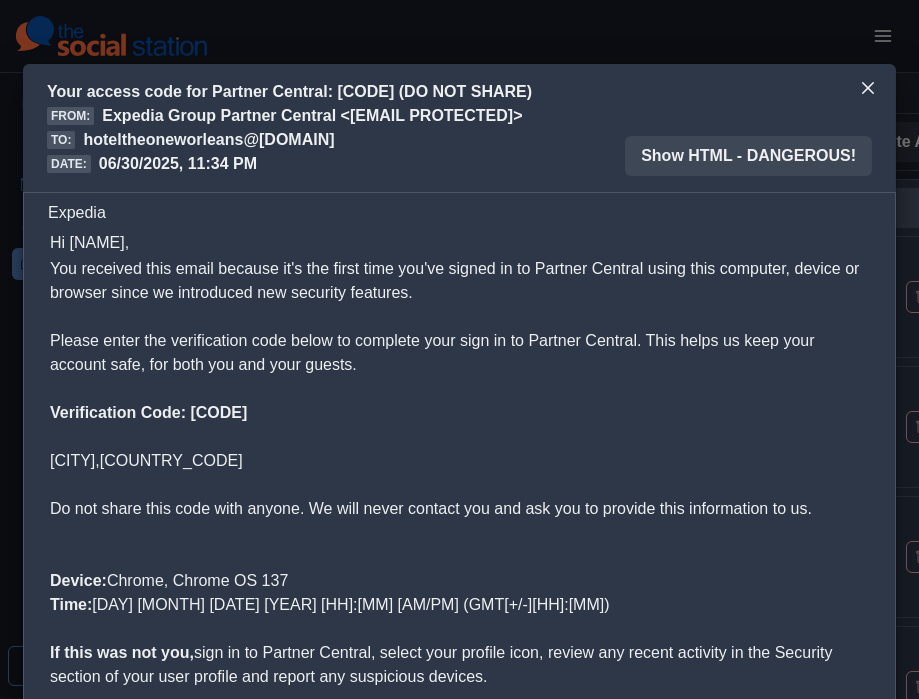 click on "Verification Code: [CODE]" at bounding box center [148, 412] 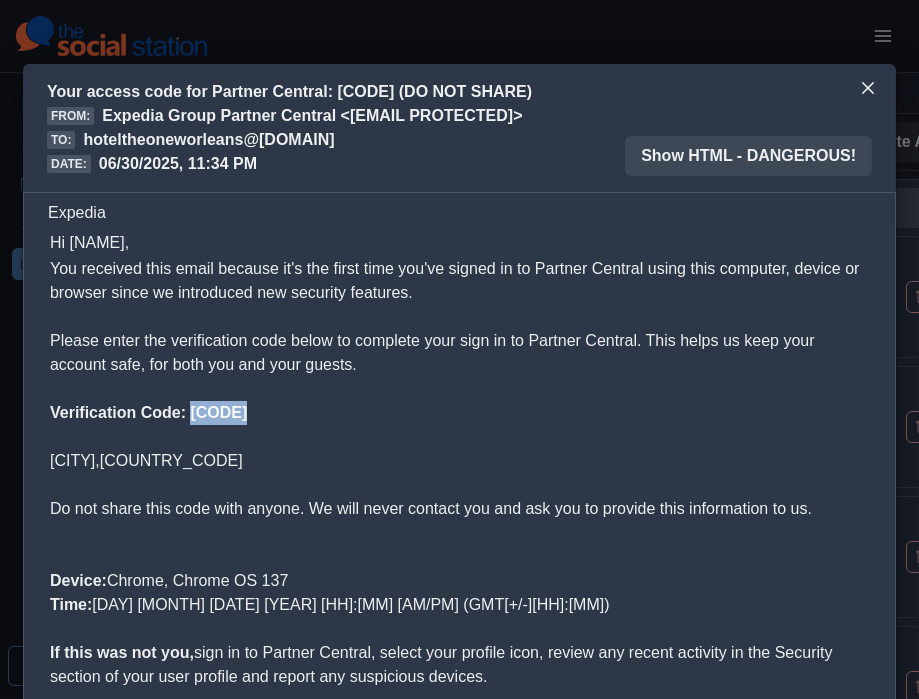 click on "You received this email because it's the first time you've signed in to Partner Central using this computer, device or browser since we introduced new security features.  Please enter the verification code below to complete your sign in to Partner Central. This helps us keep your account safe, for both you and your guests." at bounding box center (459, 317) 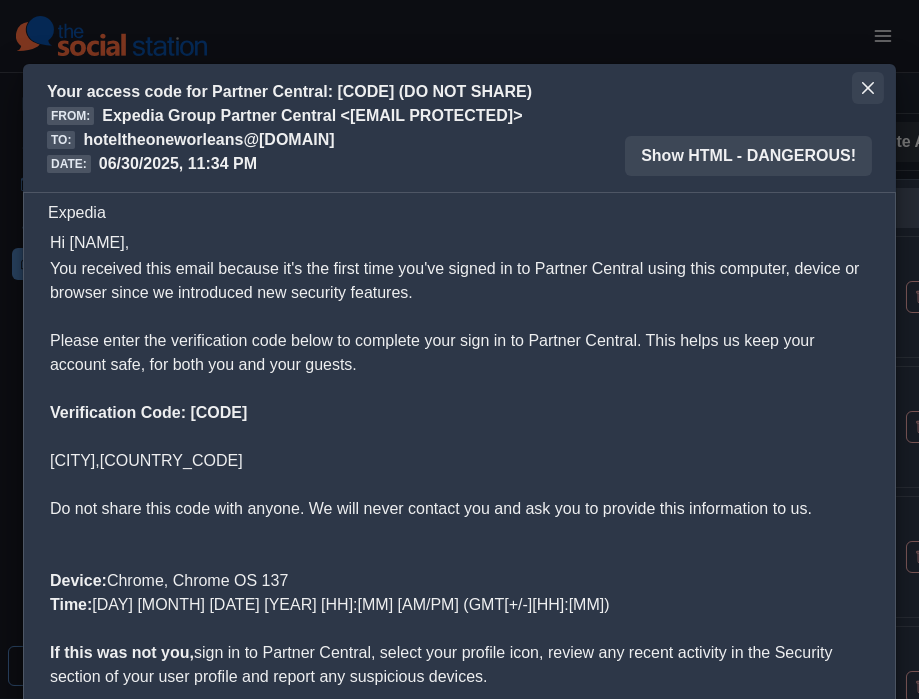 click at bounding box center [868, 88] 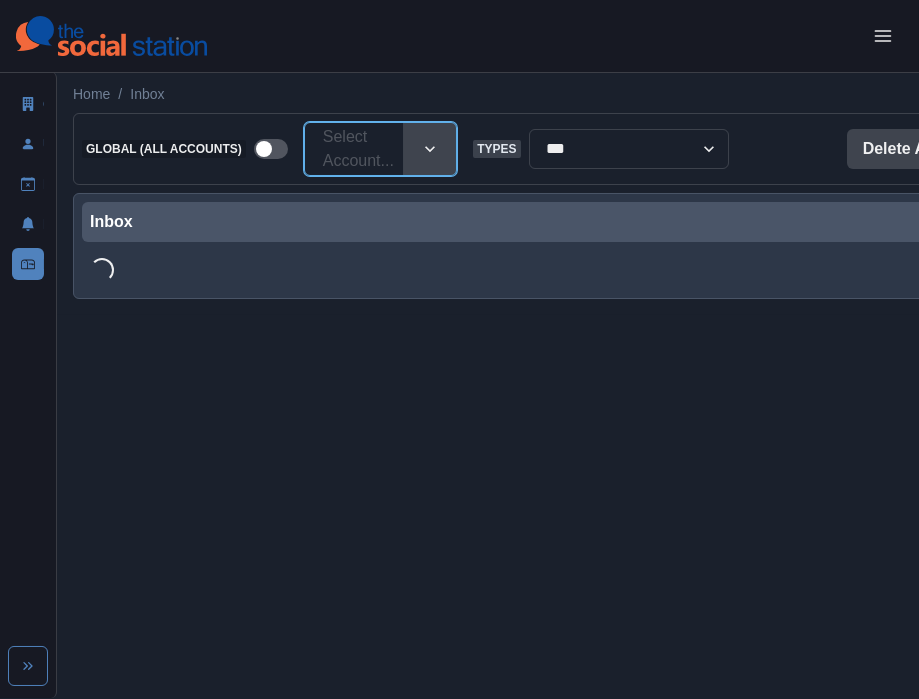 paste on "**********" 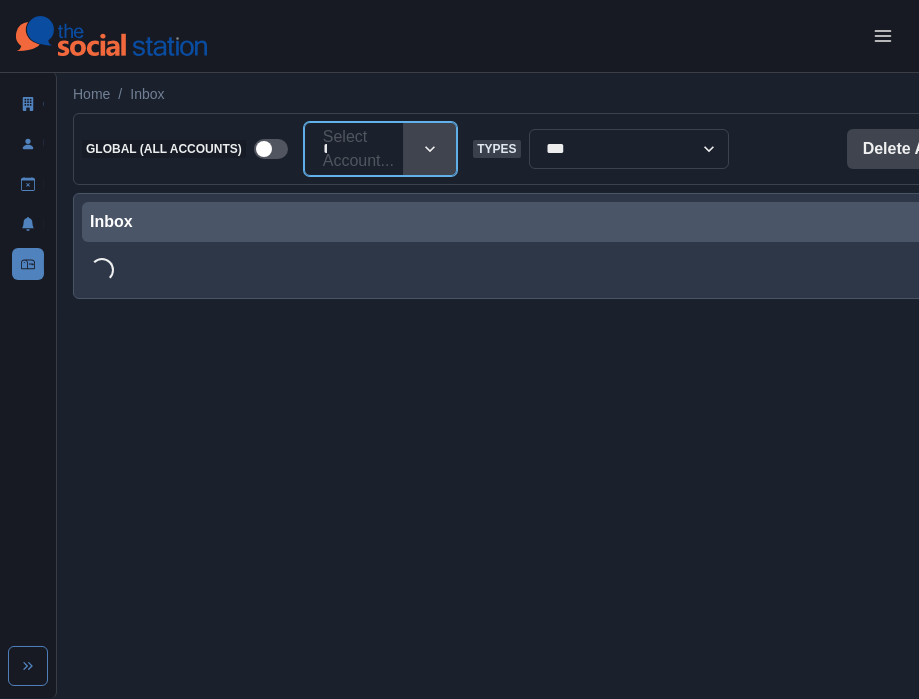 scroll, scrollTop: 0, scrollLeft: 31, axis: horizontal 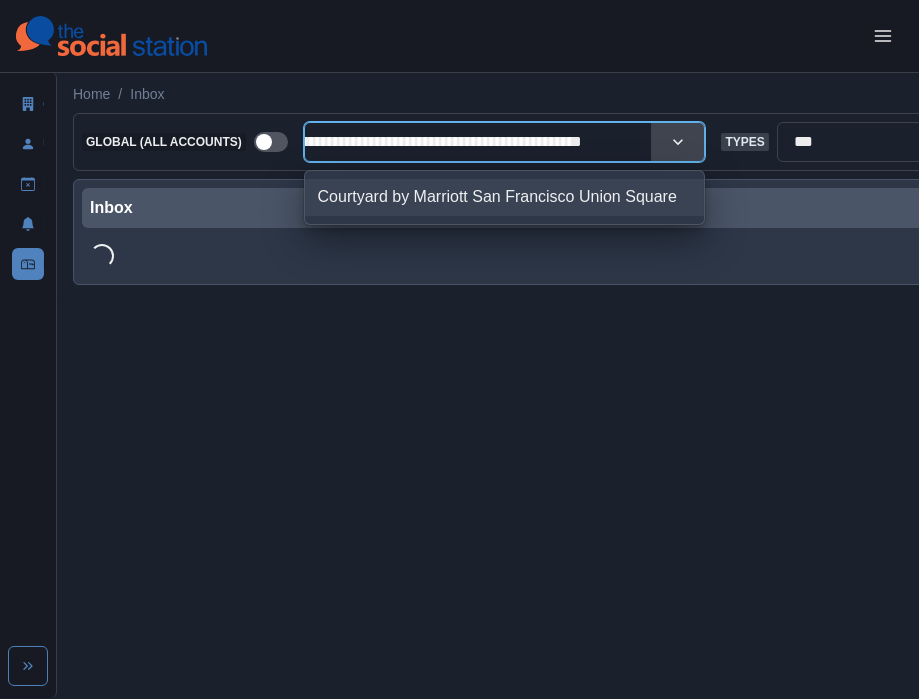 click on "Courtyard by Marriott San Francisco Union Square" at bounding box center (505, 197) 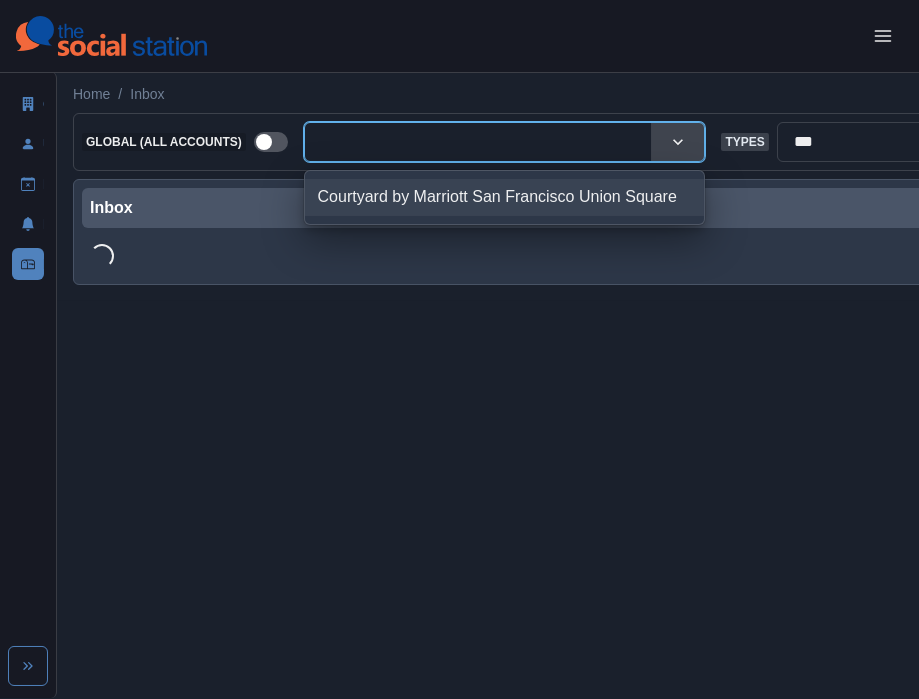 scroll, scrollTop: 0, scrollLeft: 0, axis: both 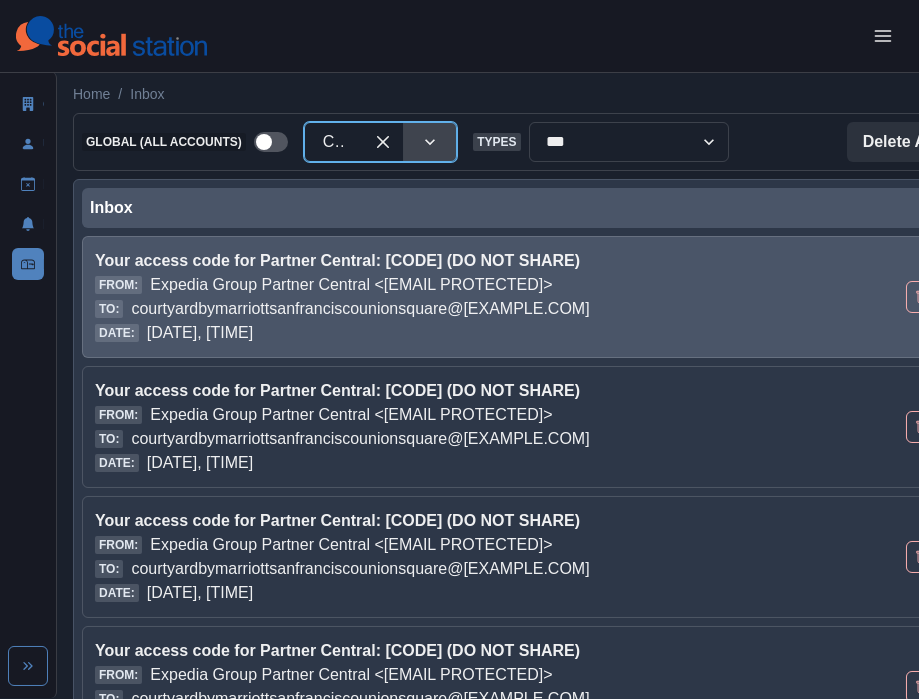 click on "Expedia Group Partner Central <[EMAIL PROTECTED]>" at bounding box center (351, 285) 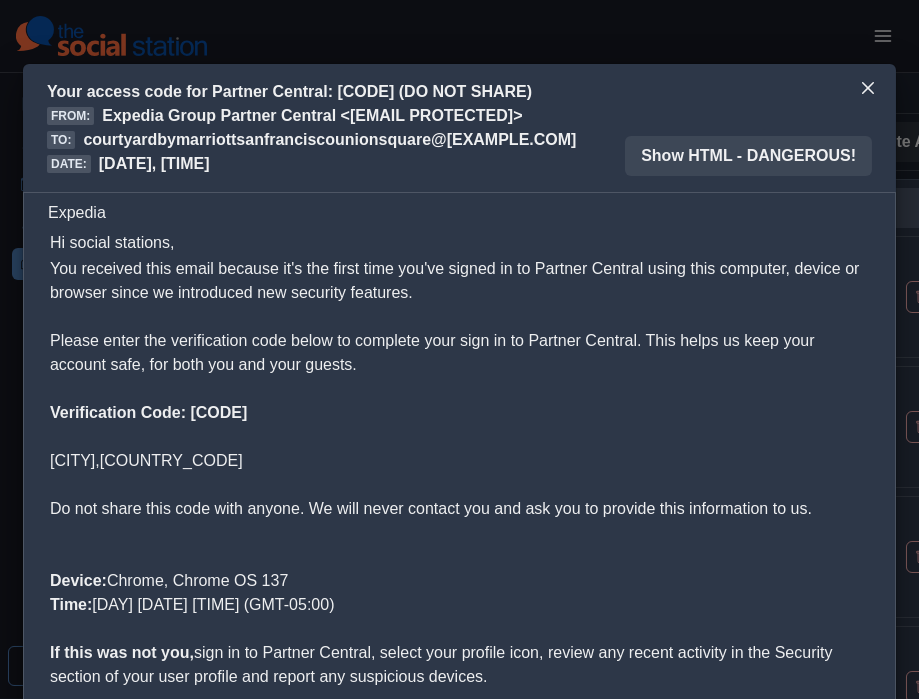 click on "Verification Code: [CODE]" at bounding box center [148, 412] 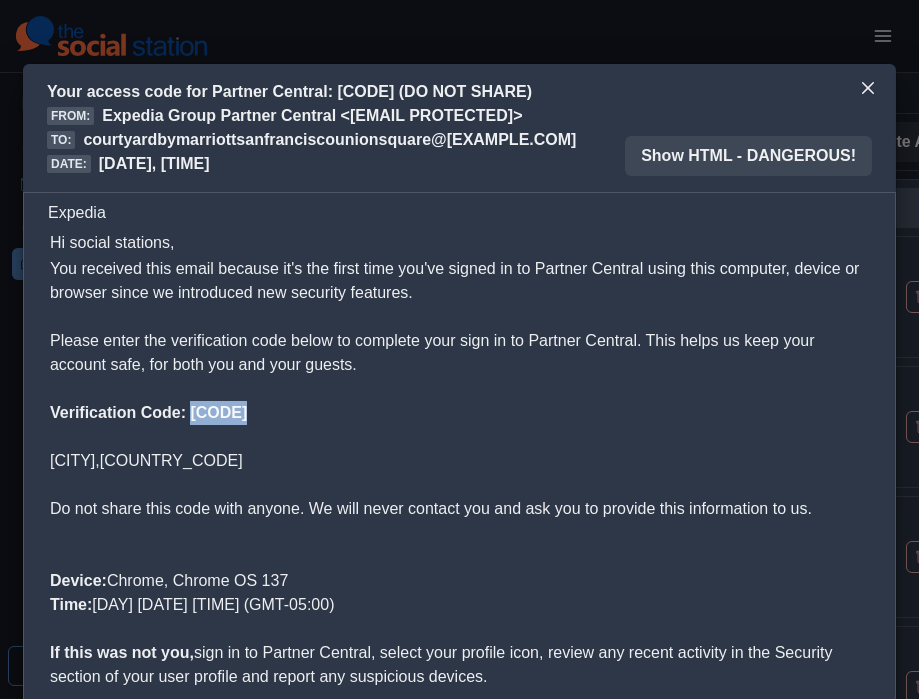 click on "Expedia
Hi social stations,
You received this email because it's the first time you've signed in to Partner Central using this computer, device or browser since we introduced new security features.  Please enter the verification code below to complete your sign in to Partner Central. This helps us keep your account safe, for both you and your guests.
Verification Code: [CODE]" at bounding box center (459, 539) 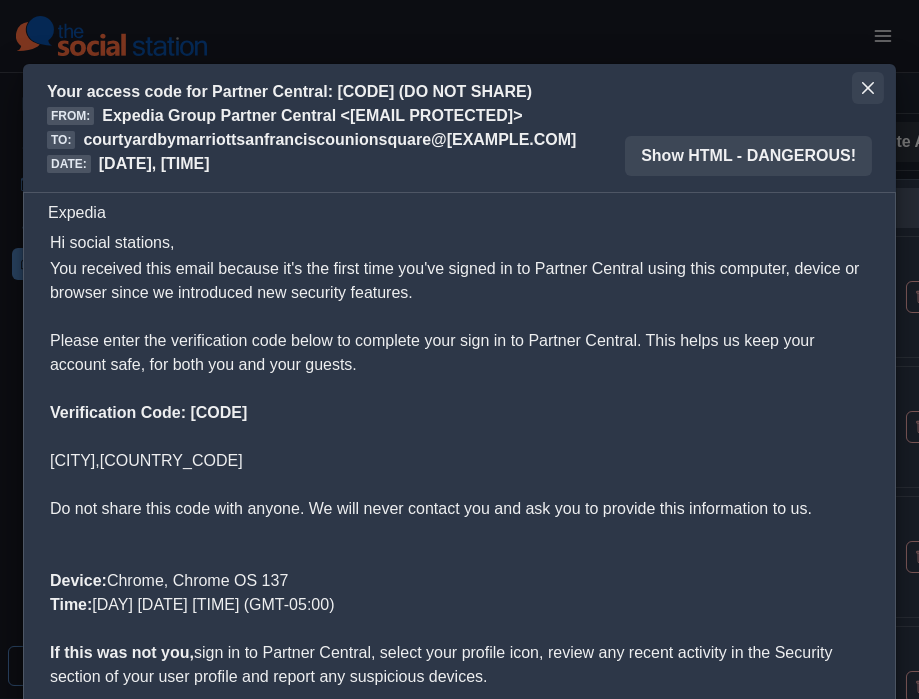click at bounding box center (868, 88) 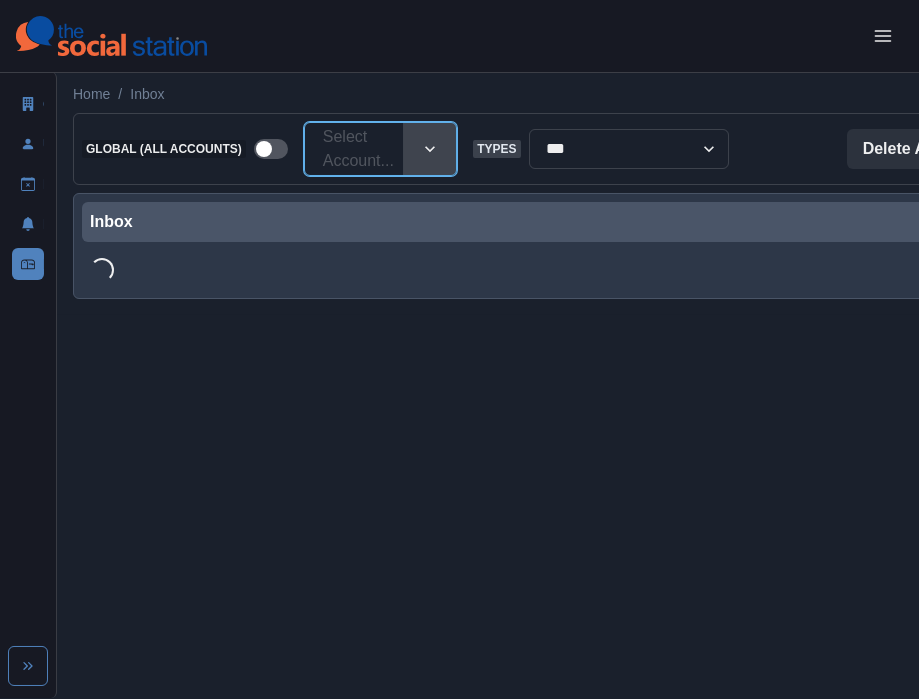 paste on "**********" 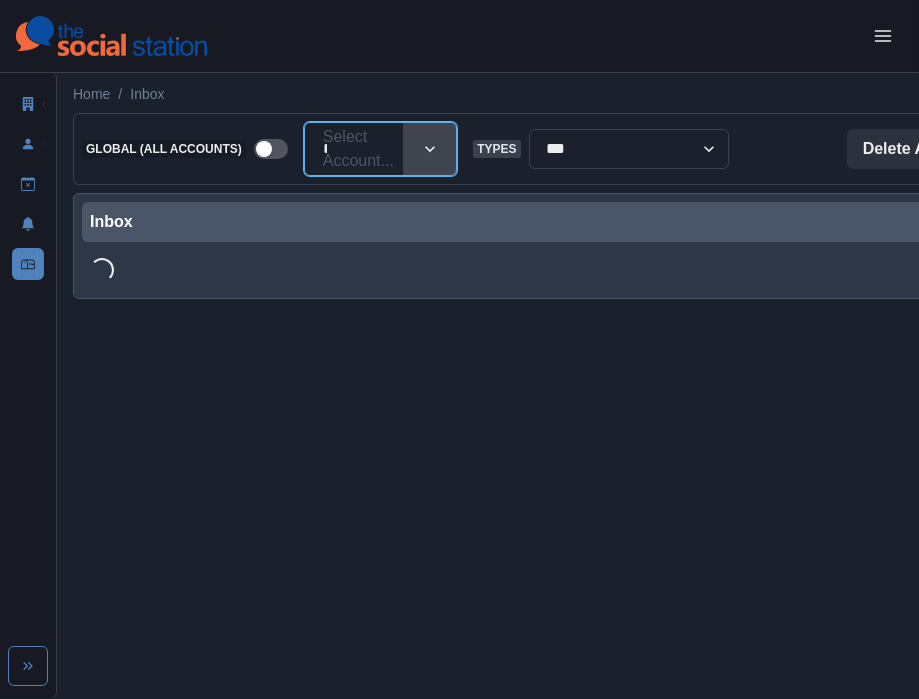 scroll, scrollTop: 0, scrollLeft: 31, axis: horizontal 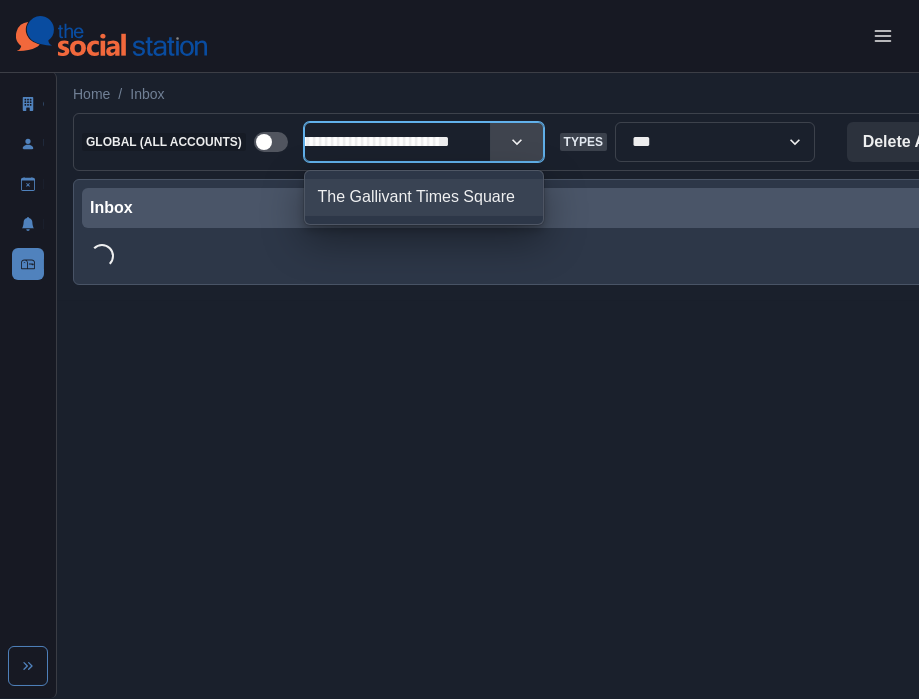 click on "The Gallivant Times Square" at bounding box center [424, 197] 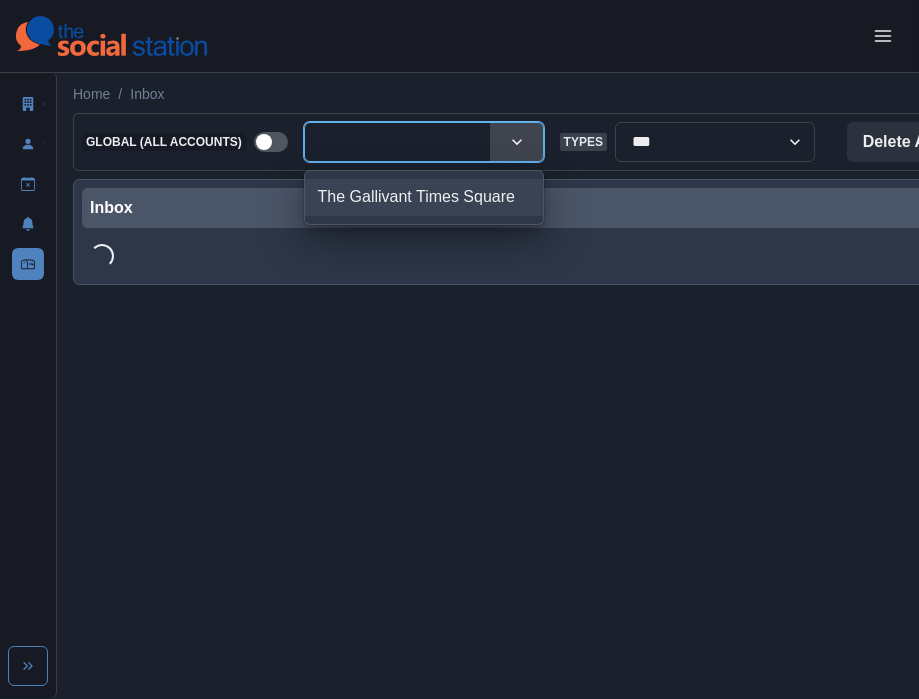 scroll, scrollTop: 0, scrollLeft: 0, axis: both 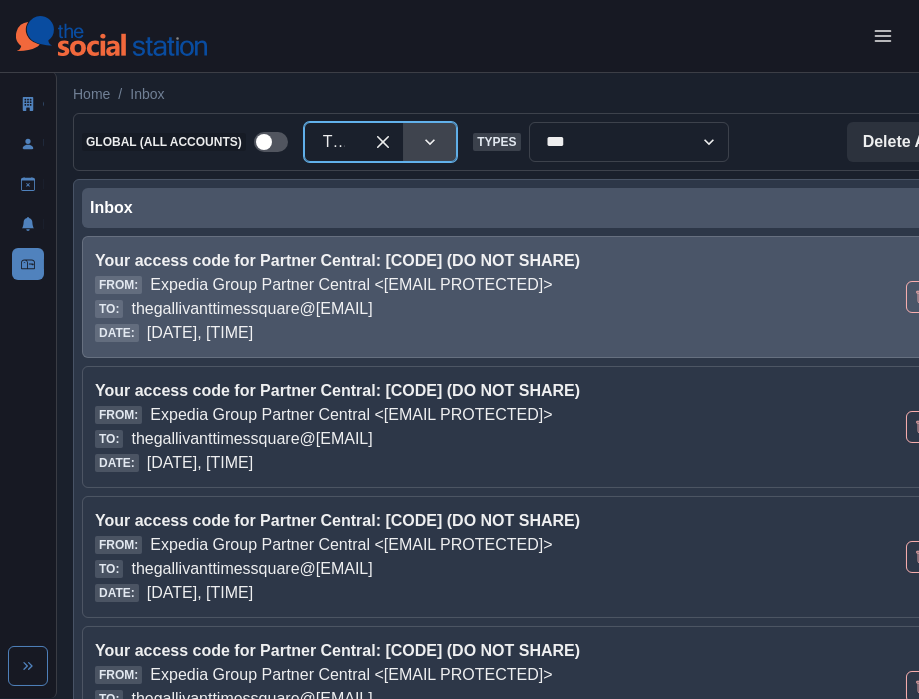 click on "thegallivanttimessquare@[EMAIL]" at bounding box center [351, 285] 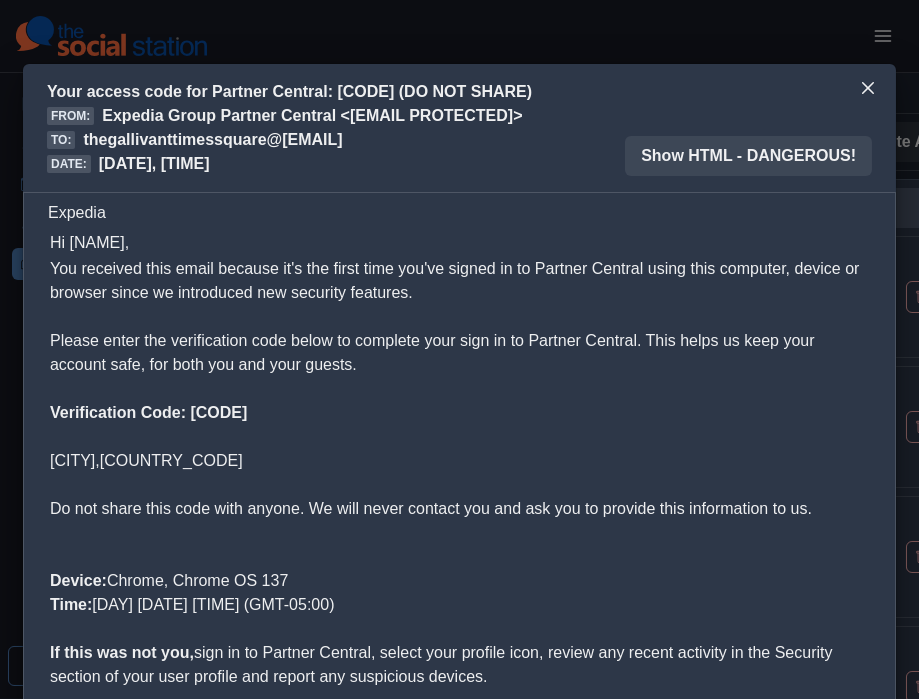 click on "Verification Code: [CODE]" at bounding box center [148, 412] 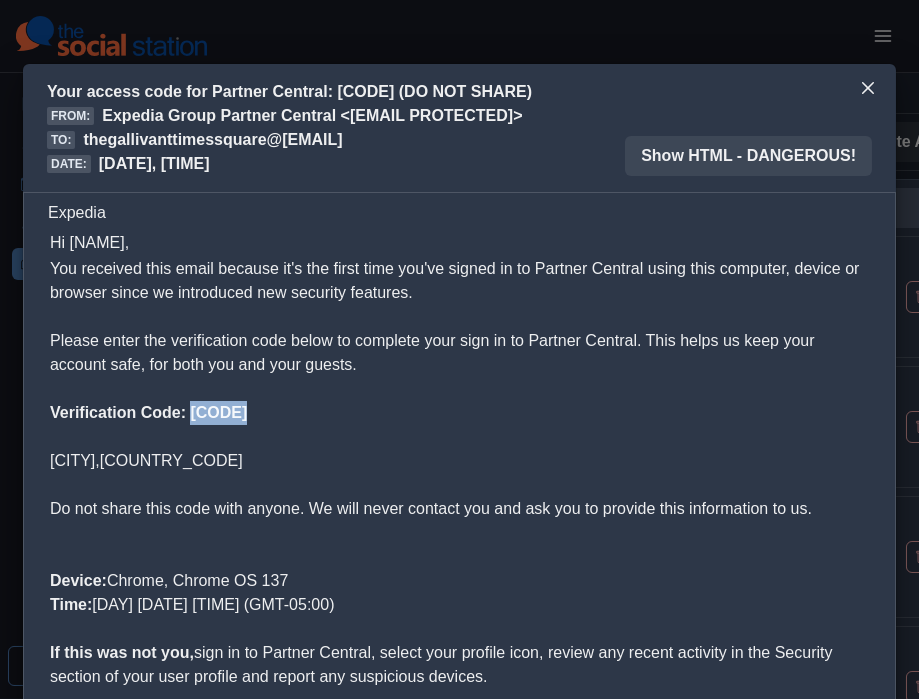 click on "You received this email because it's the first time you've signed in to Partner Central using this computer, device or browser since we introduced new security features.  Please enter the verification code below to complete your sign in to Partner Central. This helps us keep your account safe, for both you and your guests." at bounding box center [459, 317] 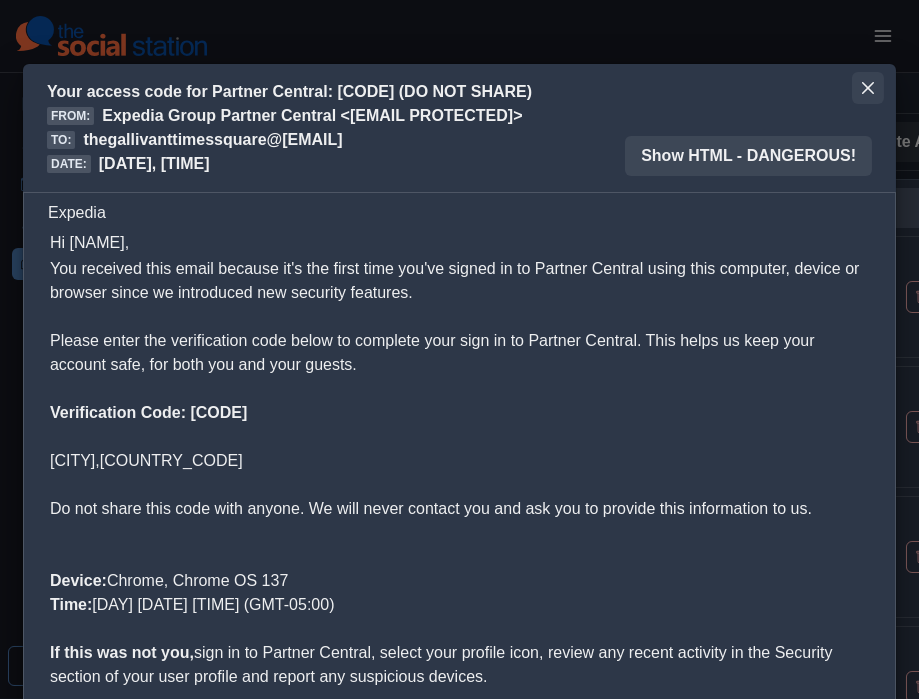 click at bounding box center [868, 88] 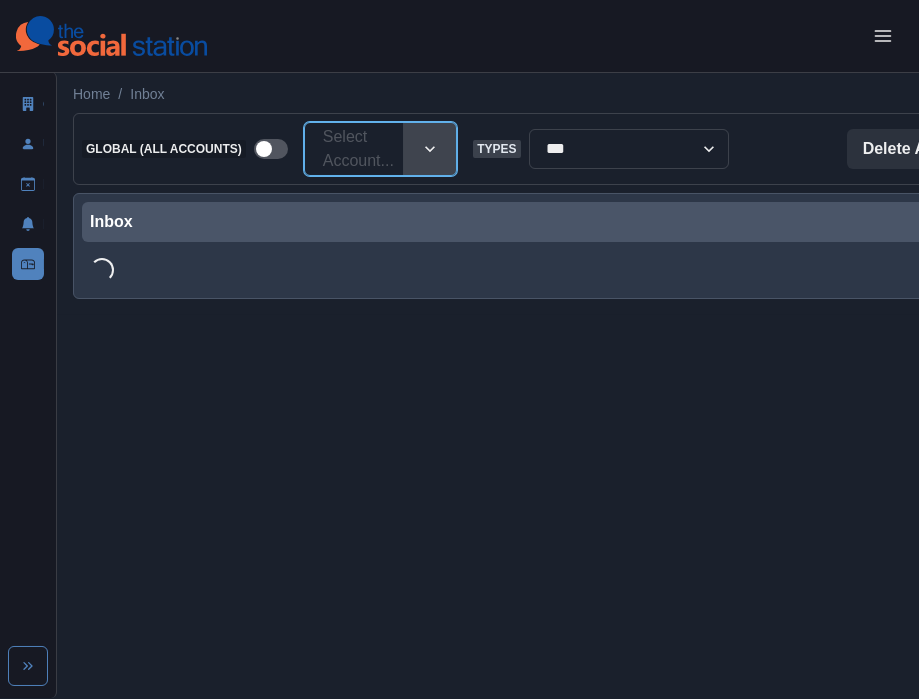 paste on "**********" 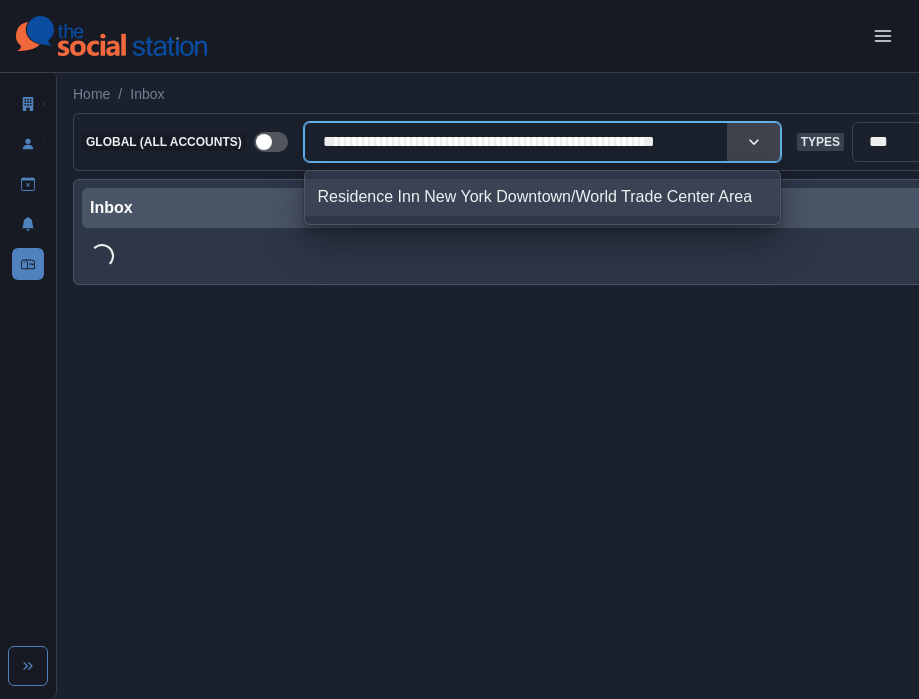 scroll, scrollTop: 0, scrollLeft: 31, axis: horizontal 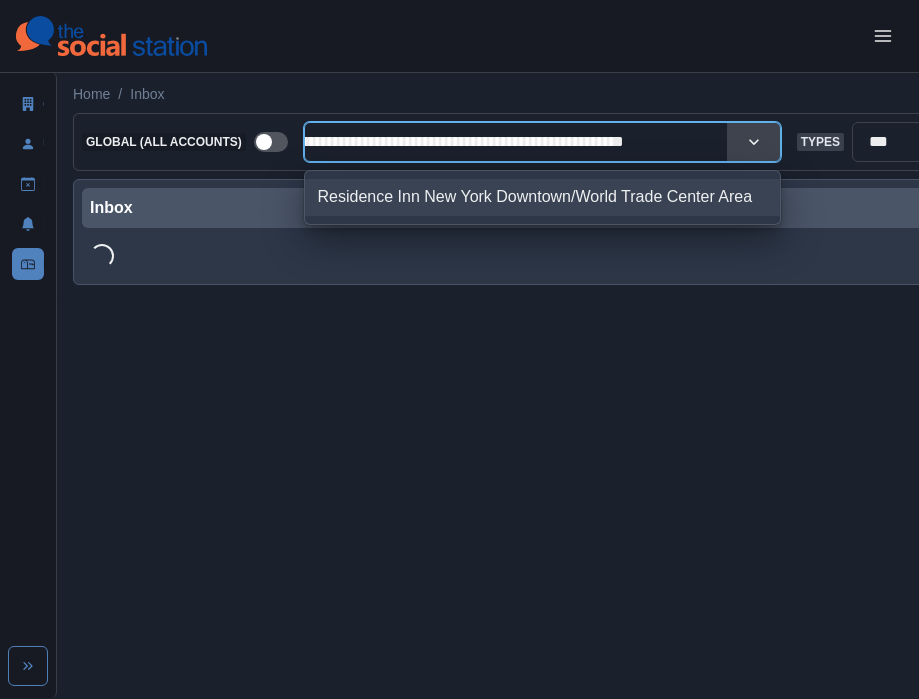 type on "**********" 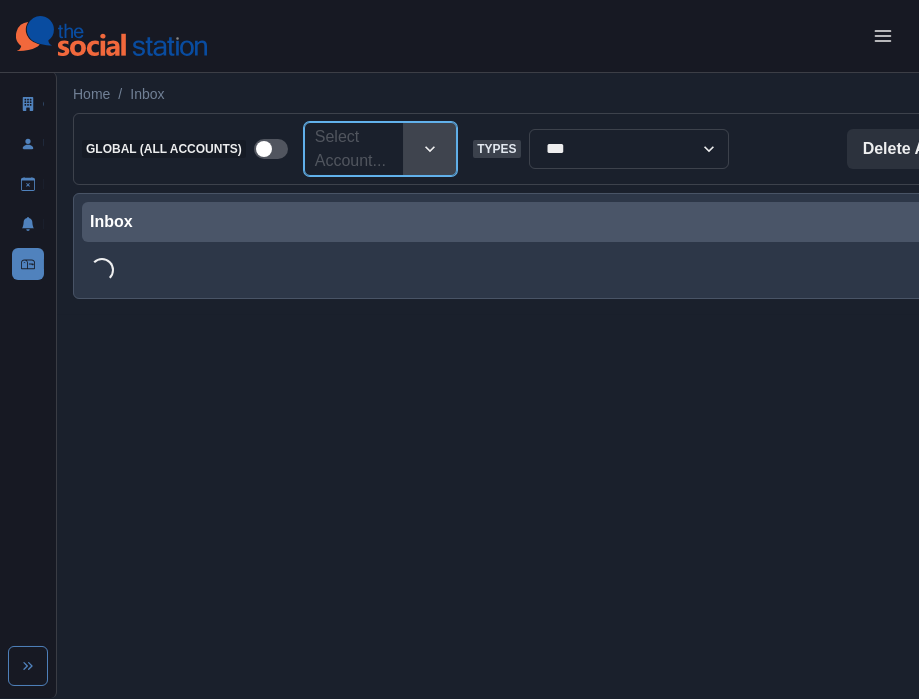 scroll, scrollTop: 0, scrollLeft: 7, axis: horizontal 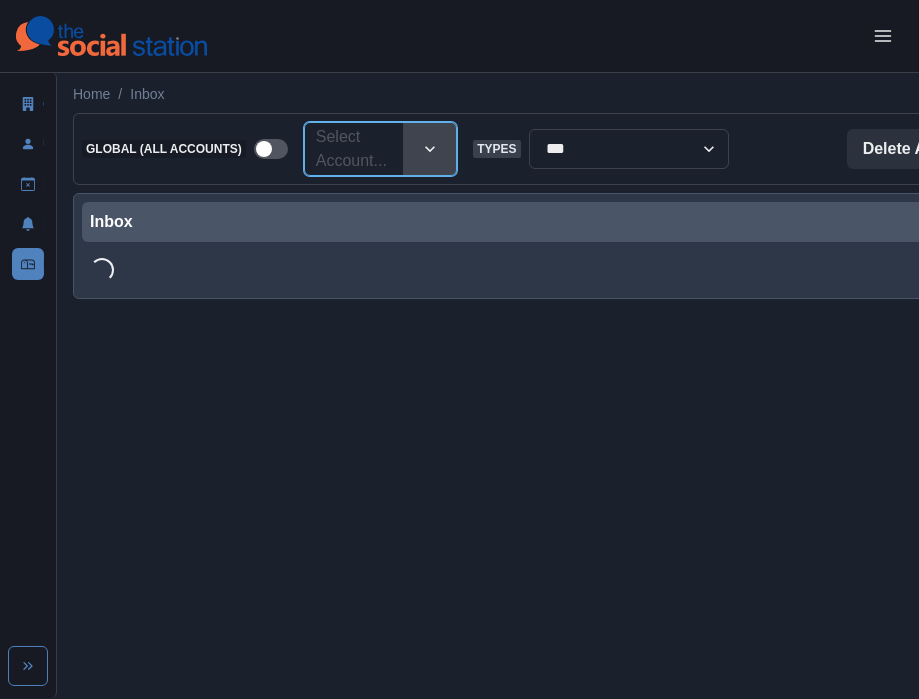 paste on "**********" 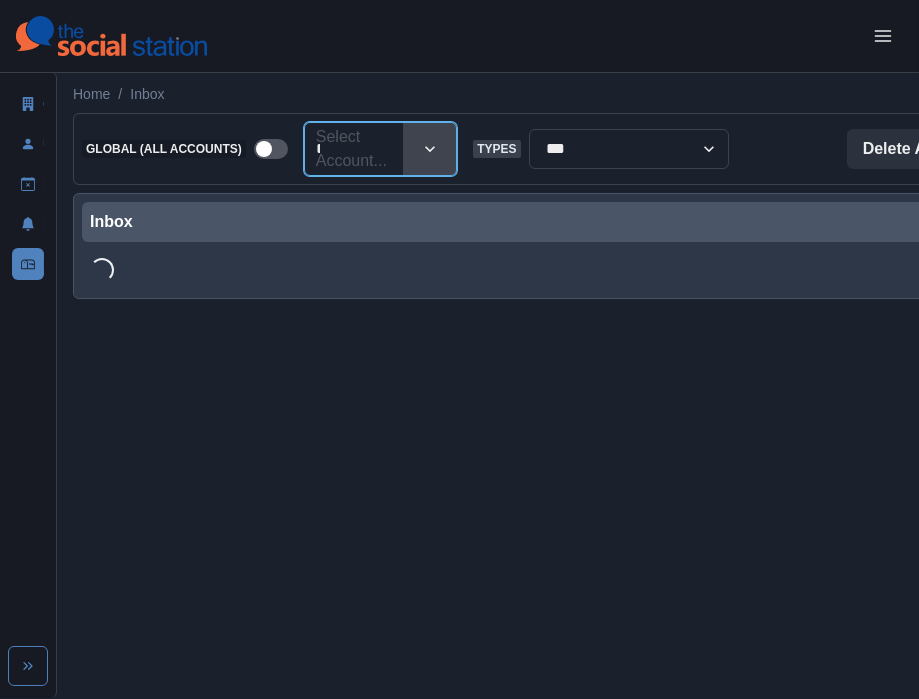 scroll, scrollTop: 0, scrollLeft: 31, axis: horizontal 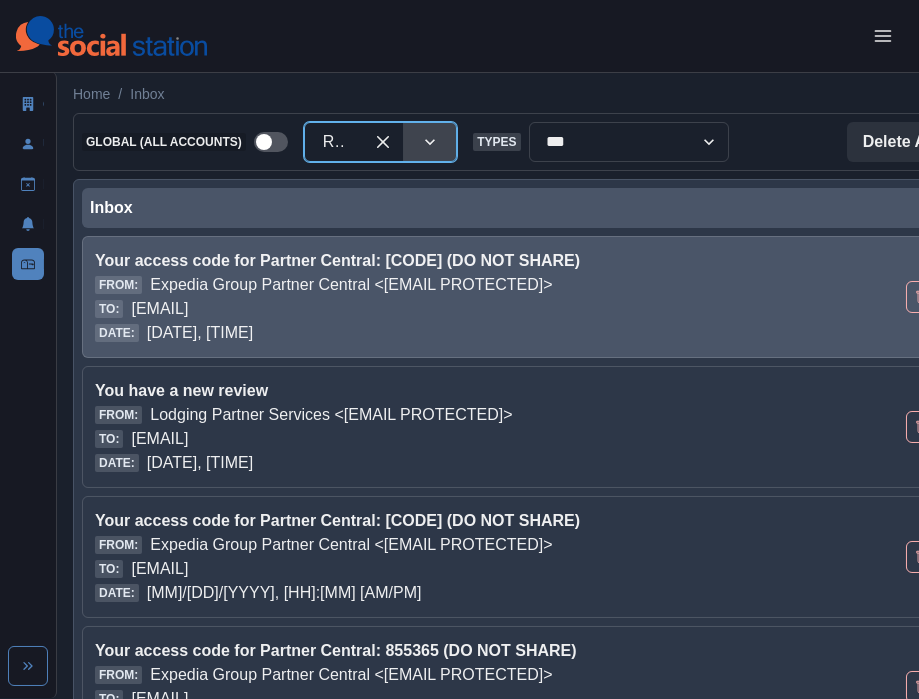 click on "Your access code for Partner Central: [CODE] (DO NOT SHARE)" at bounding box center (432, 261) 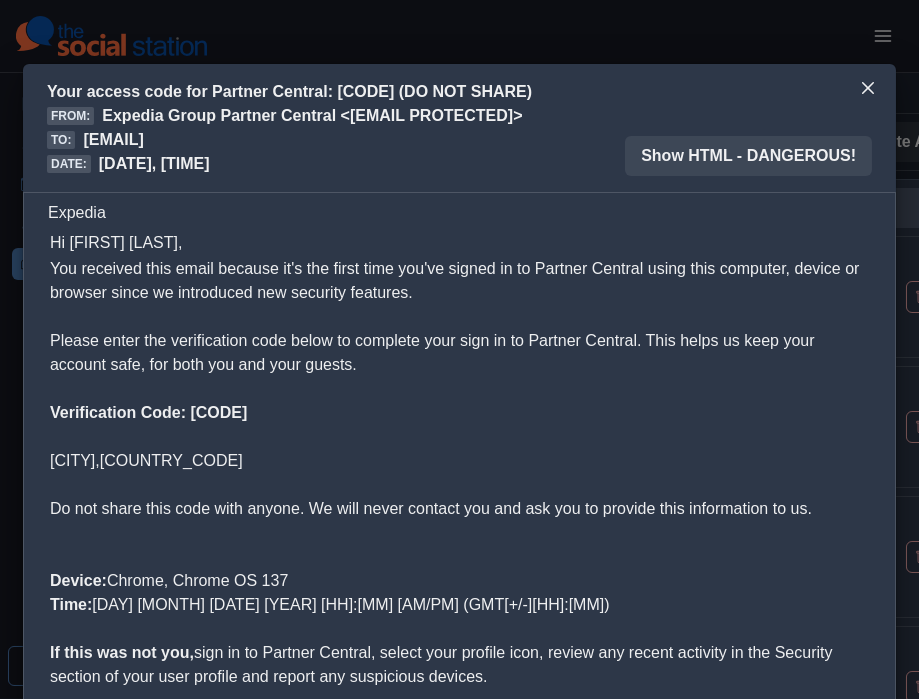 click on "Verification Code: [CODE]" at bounding box center (459, 413) 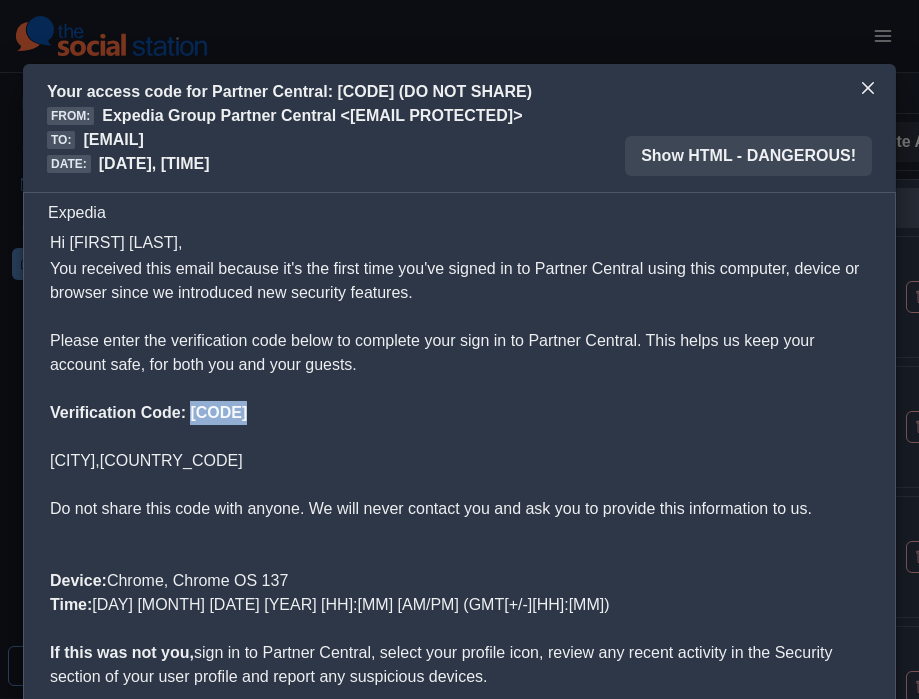 click on "Verification Code: [CODE]" at bounding box center (459, 413) 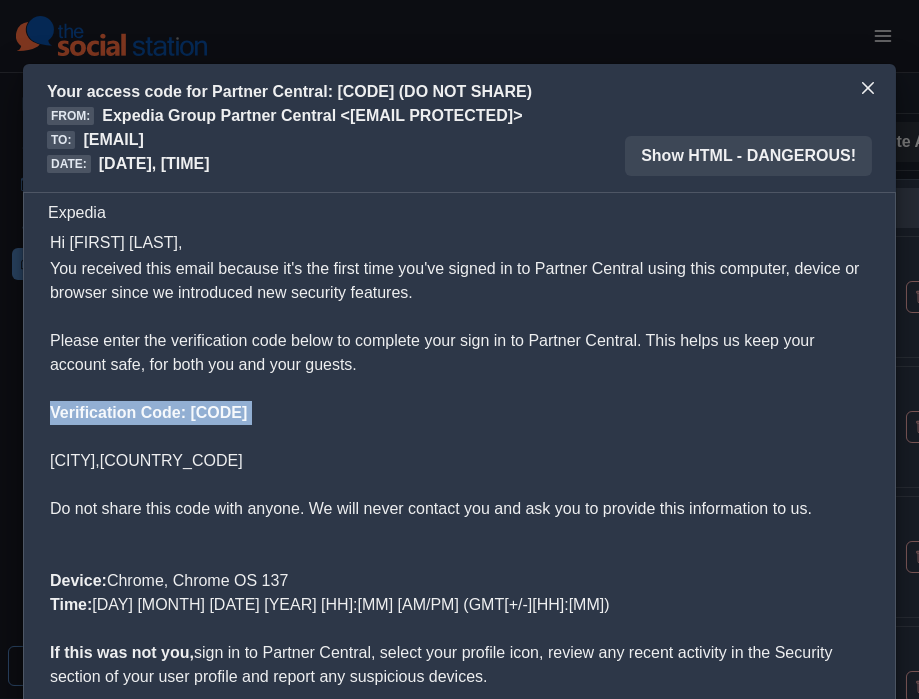 click on "Verification Code: [CODE]" at bounding box center (459, 413) 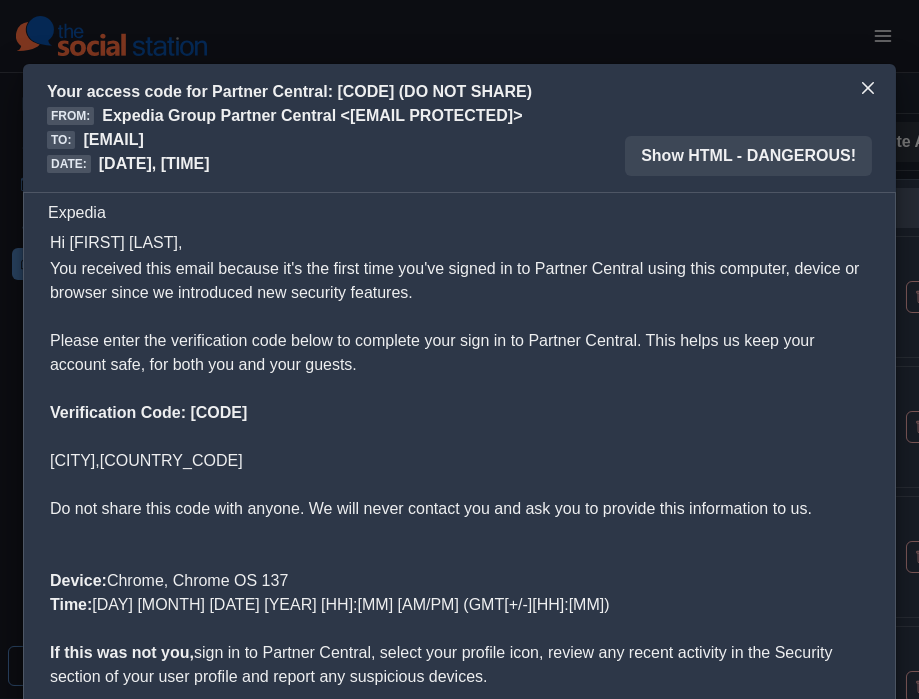 click on "Verification Code: [CODE]" at bounding box center (459, 413) 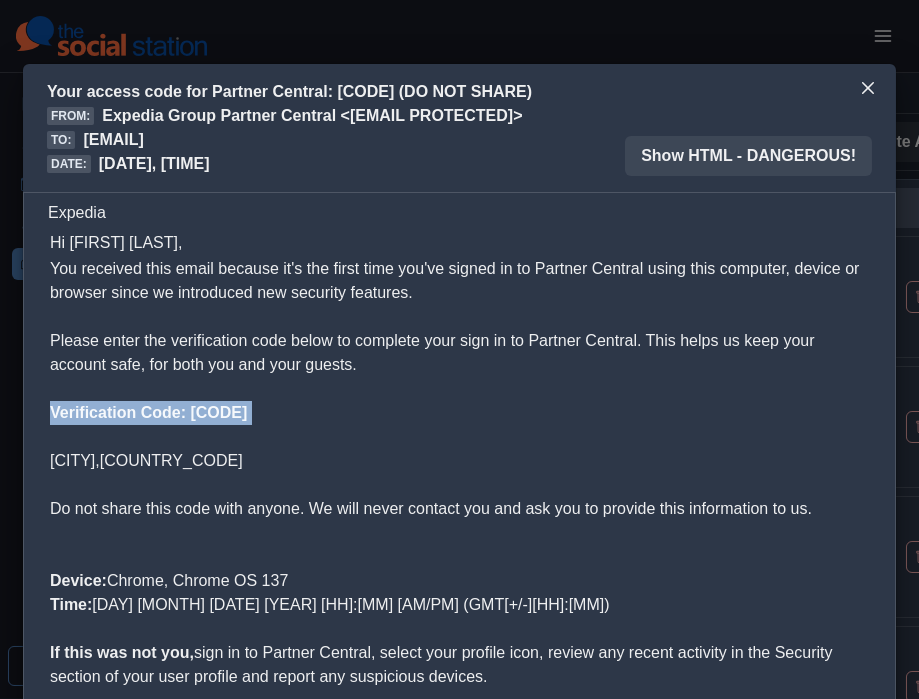 click on "Verification Code: [CODE]" at bounding box center (459, 413) 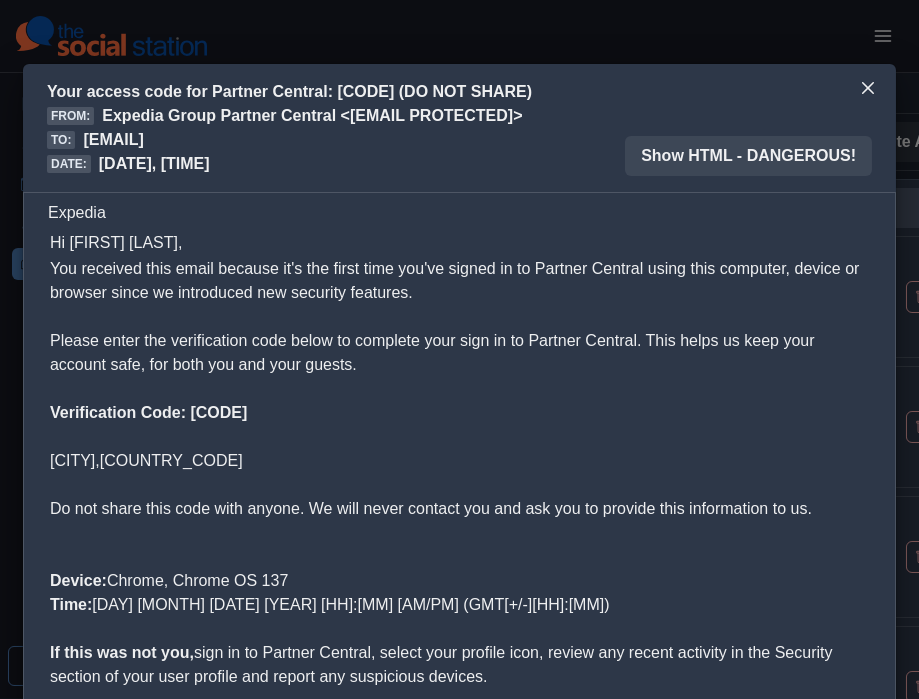 click on "Verification Code: [CODE]" at bounding box center [148, 412] 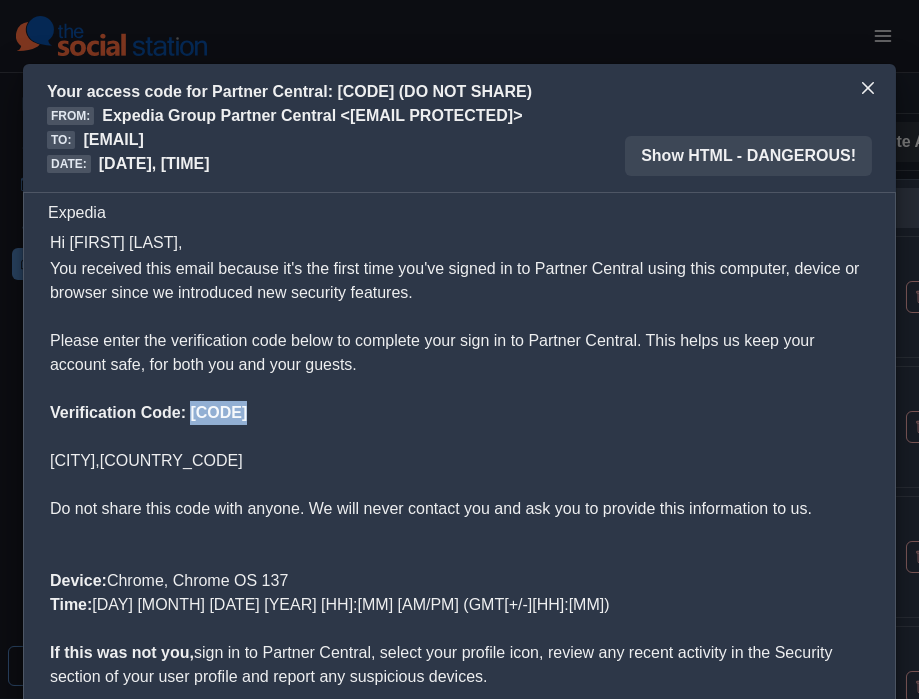 click on "You received this email because it's the first time you've signed in to Partner Central using this computer, device or browser since we introduced new security features.  Please enter the verification code below to complete your sign in to Partner Central. This helps us keep your account safe, for both you and your guests." at bounding box center [459, 317] 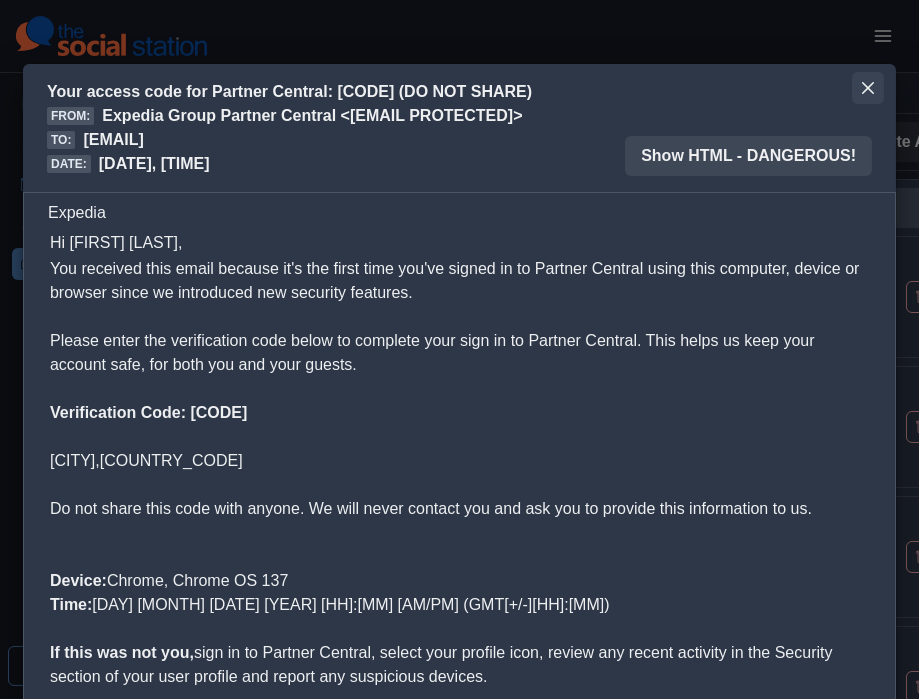 click at bounding box center (868, 88) 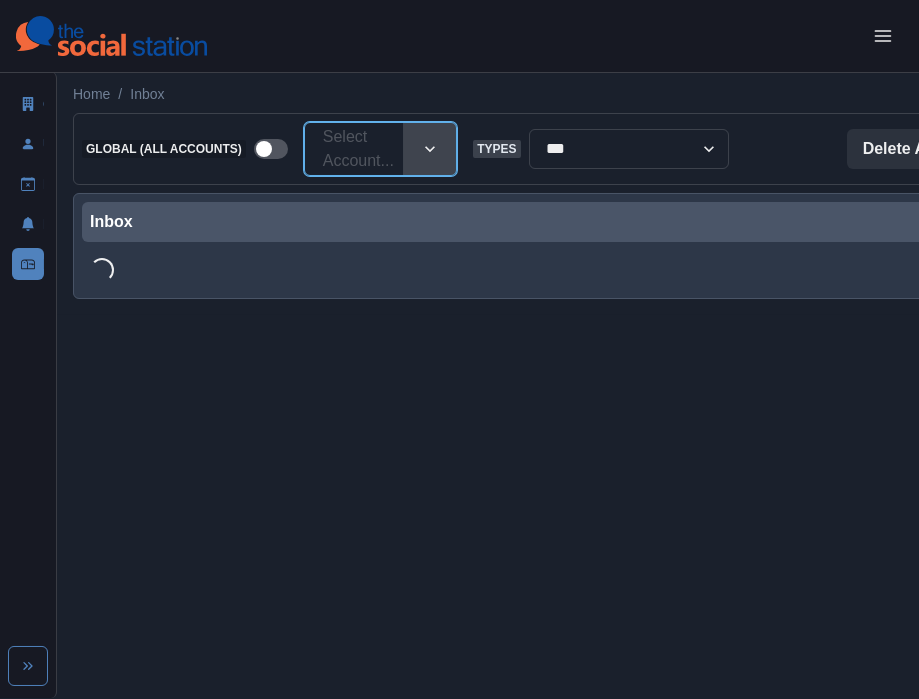 paste on "**********" 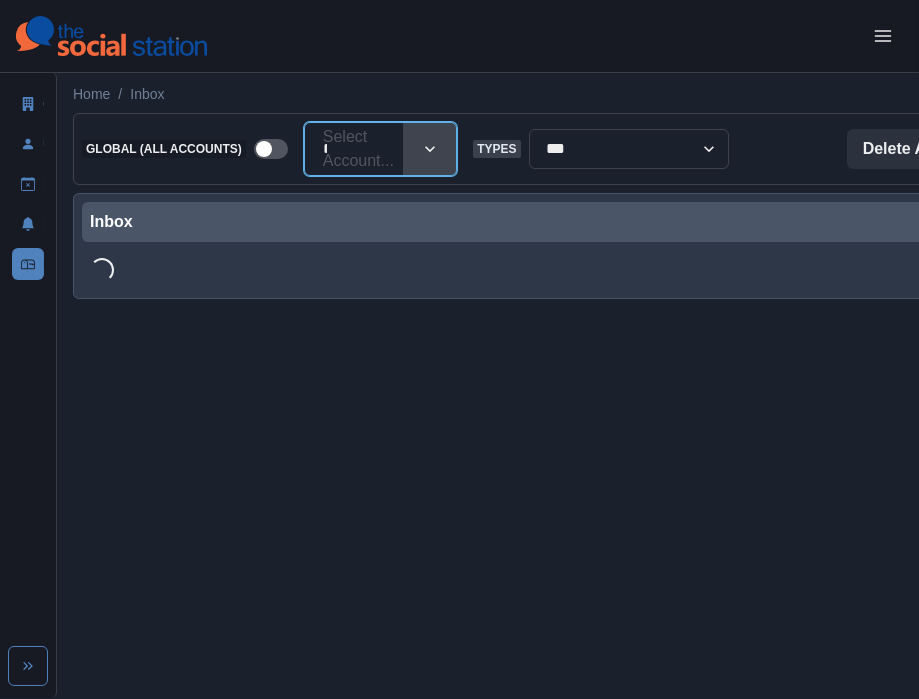 scroll, scrollTop: 0, scrollLeft: 31, axis: horizontal 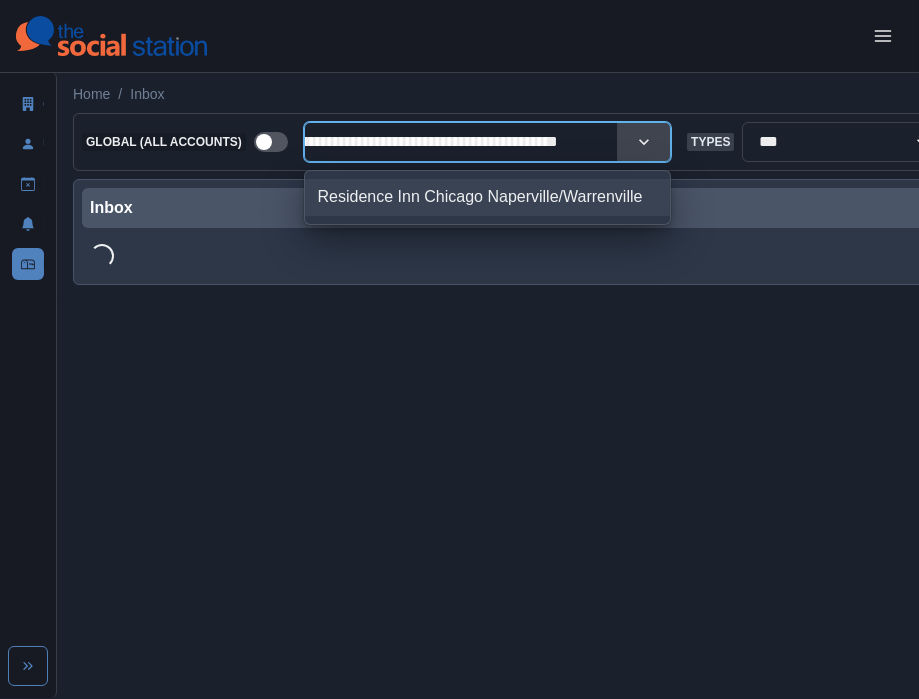 type 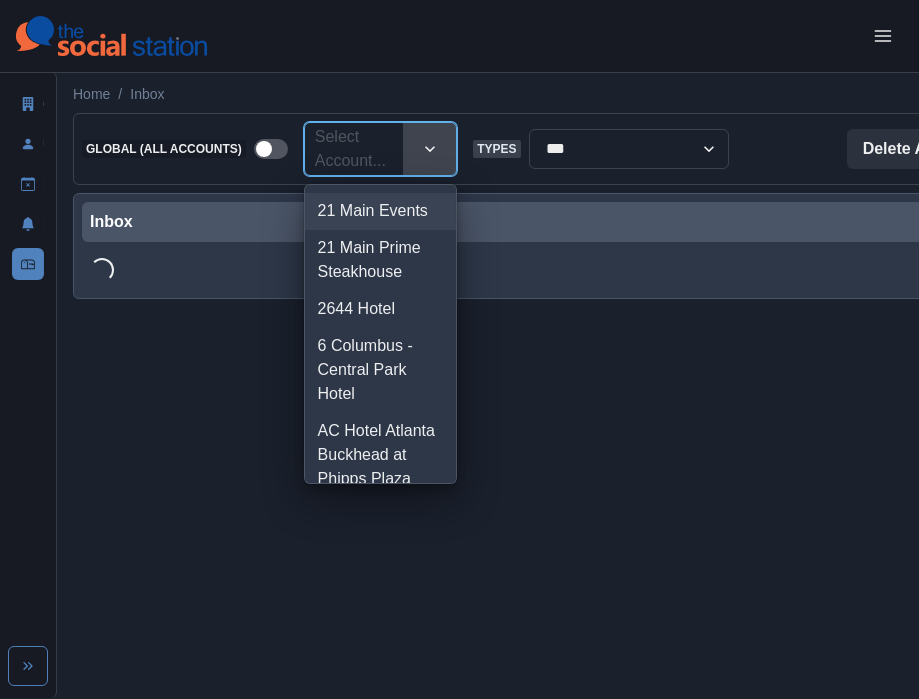 scroll, scrollTop: 0, scrollLeft: 7, axis: horizontal 